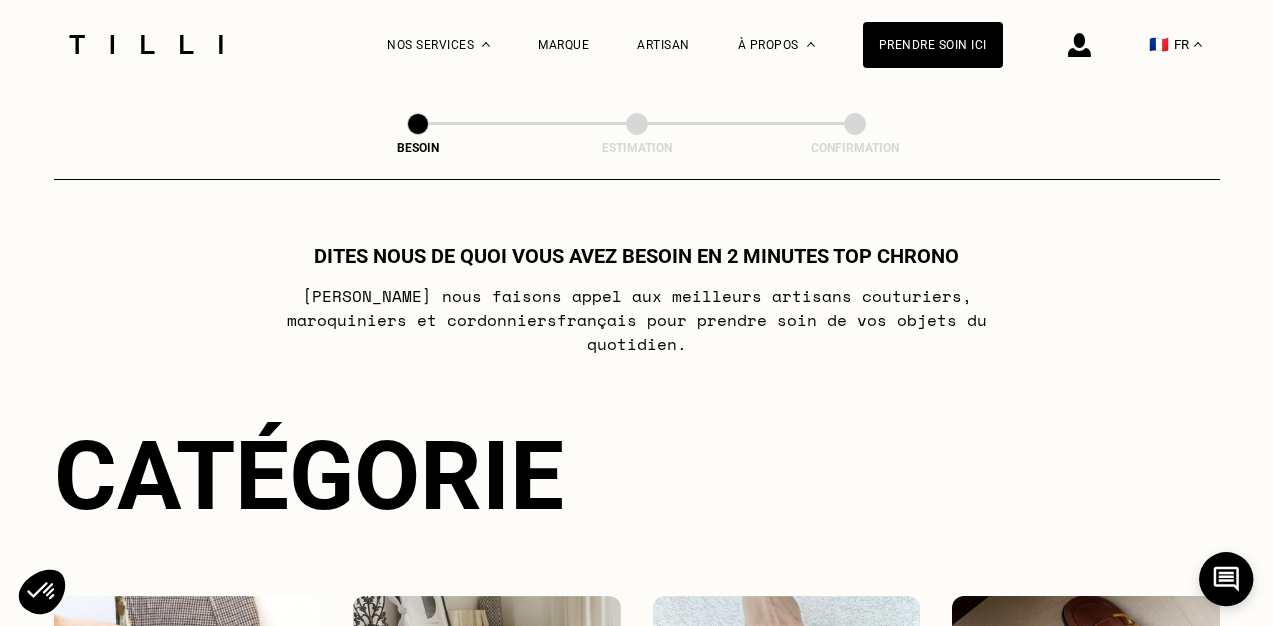 scroll, scrollTop: 0, scrollLeft: 0, axis: both 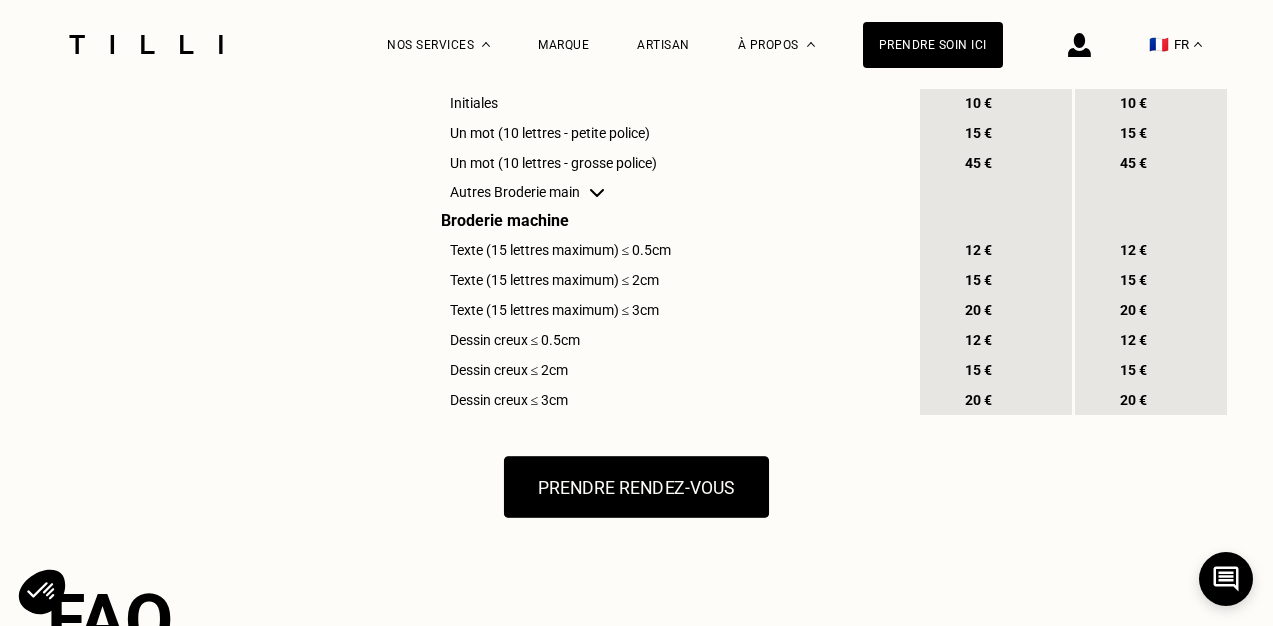 click on "Prendre rendez-vous" at bounding box center (636, 487) 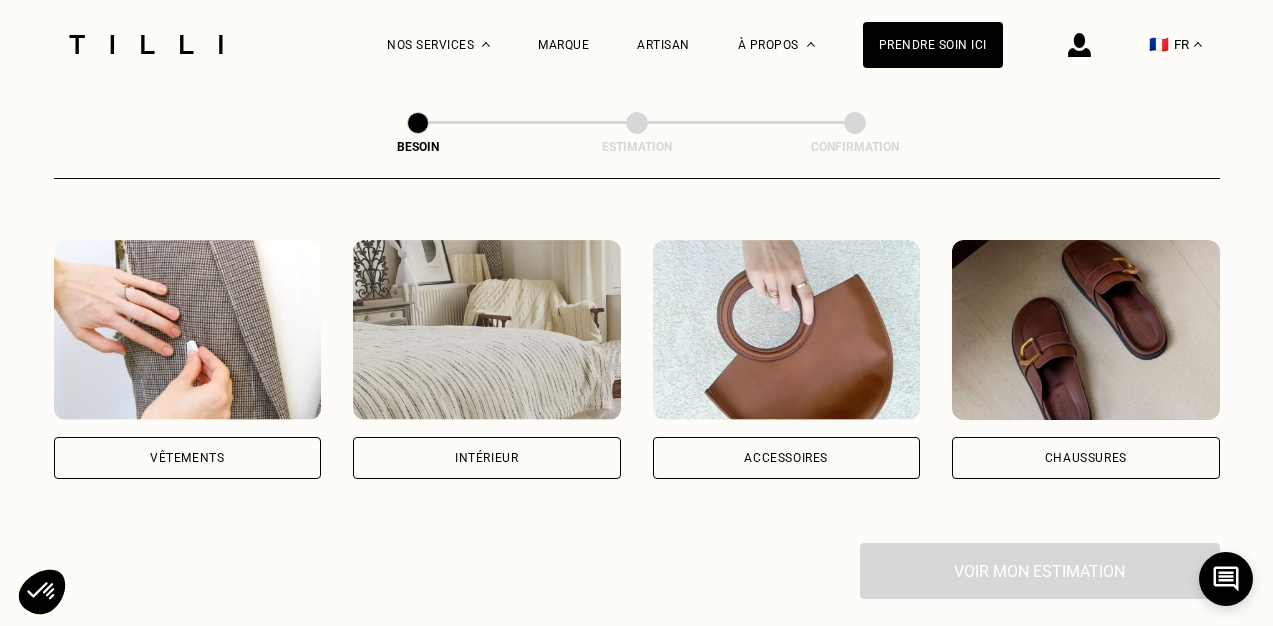 scroll, scrollTop: 400, scrollLeft: 0, axis: vertical 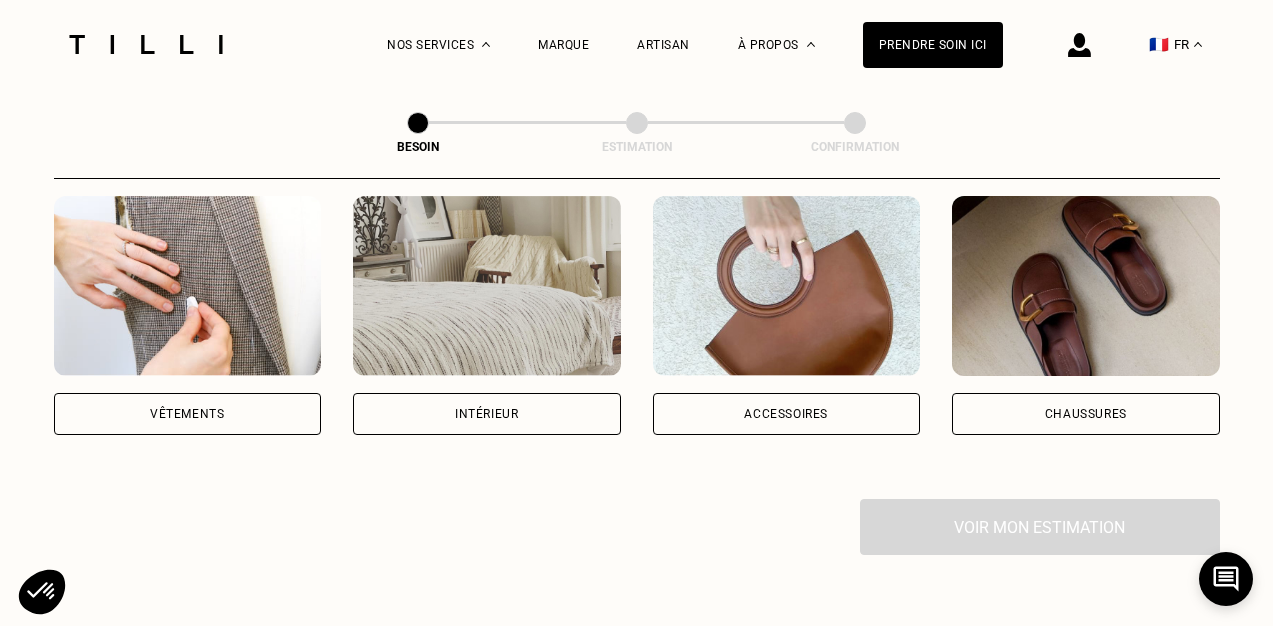 click on "Vêtements" at bounding box center (188, 414) 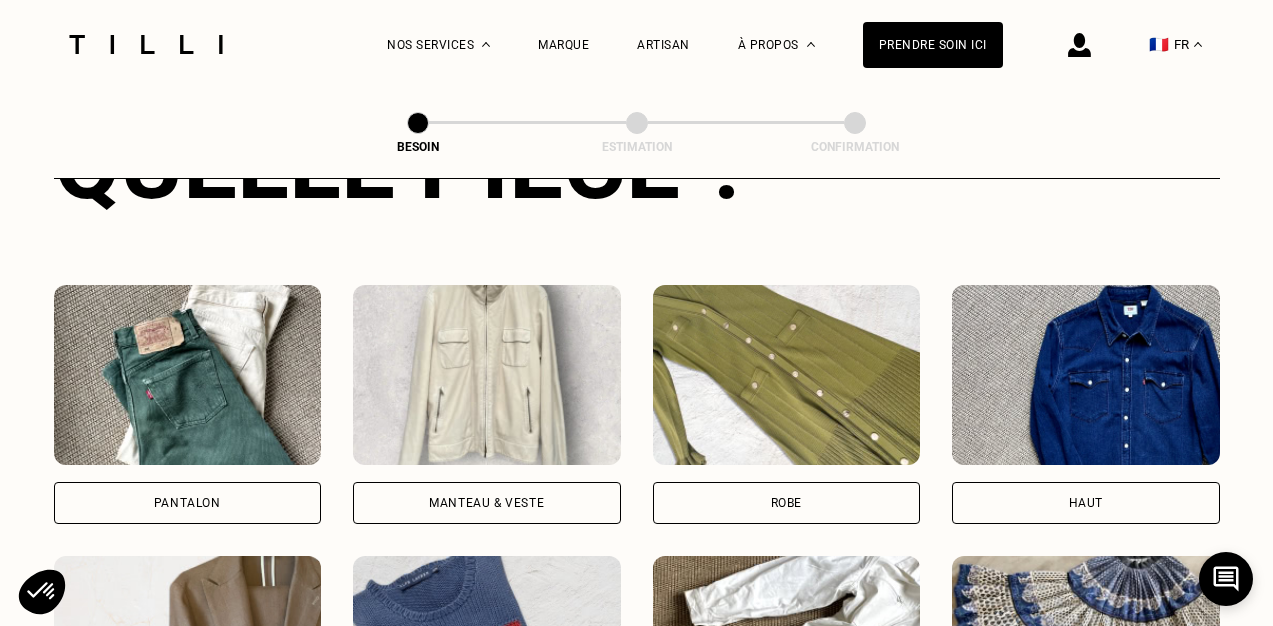 scroll, scrollTop: 954, scrollLeft: 0, axis: vertical 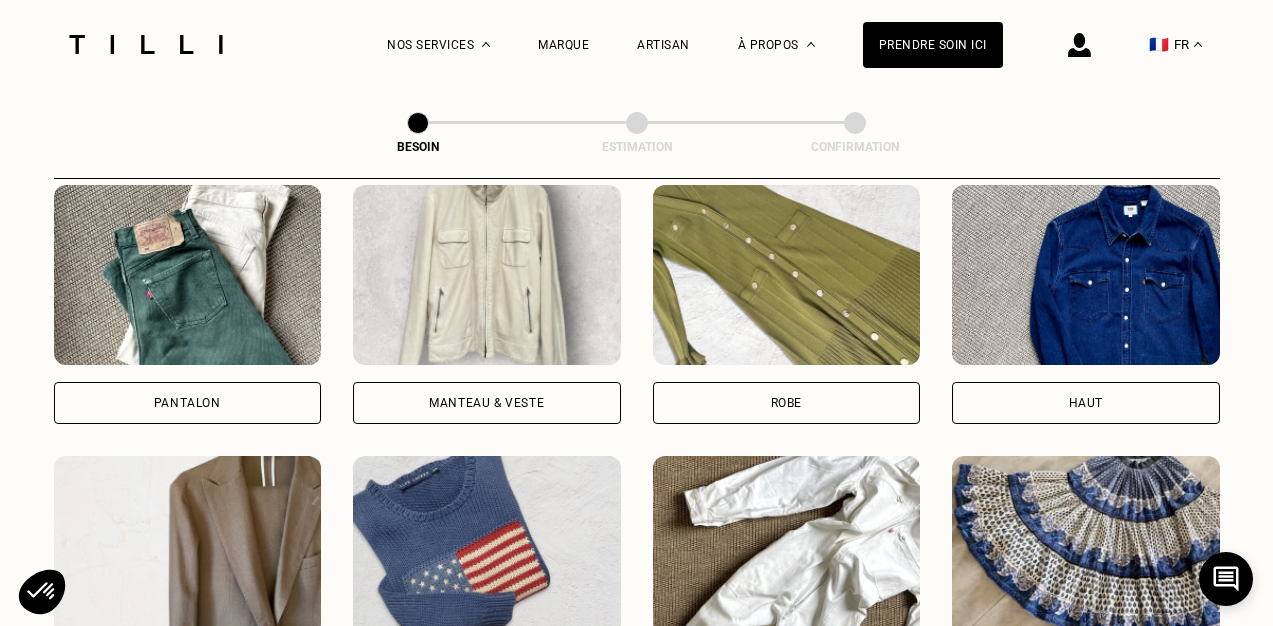 click on "Robe" at bounding box center [787, 403] 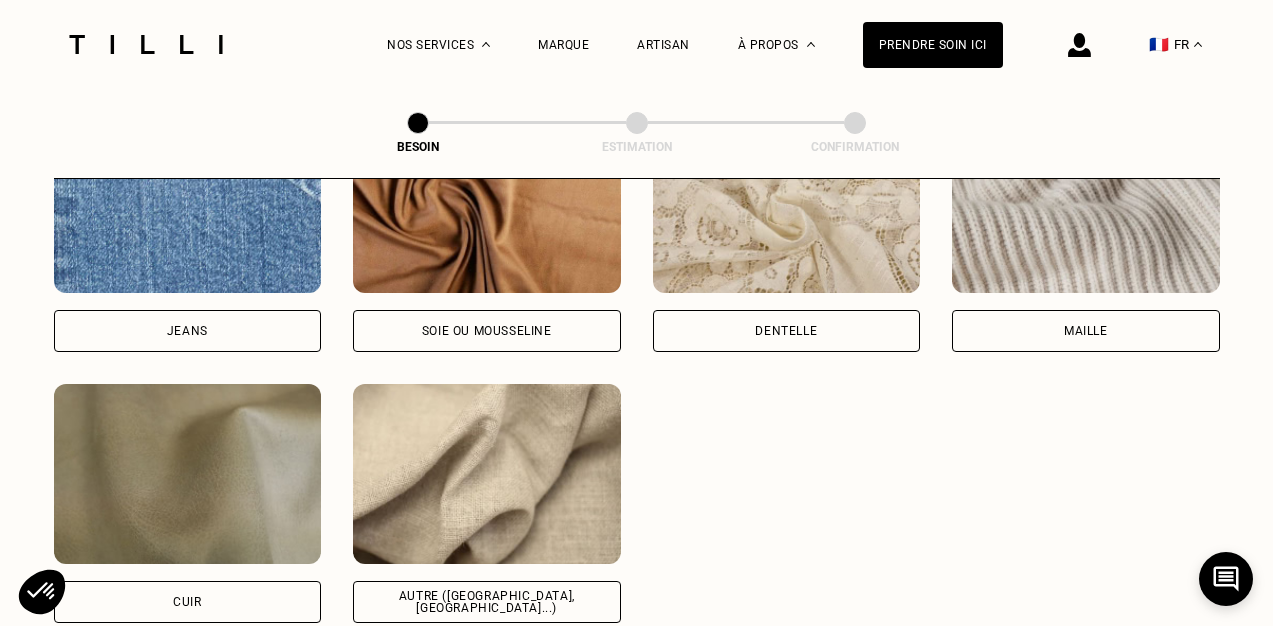 scroll, scrollTop: 2242, scrollLeft: 0, axis: vertical 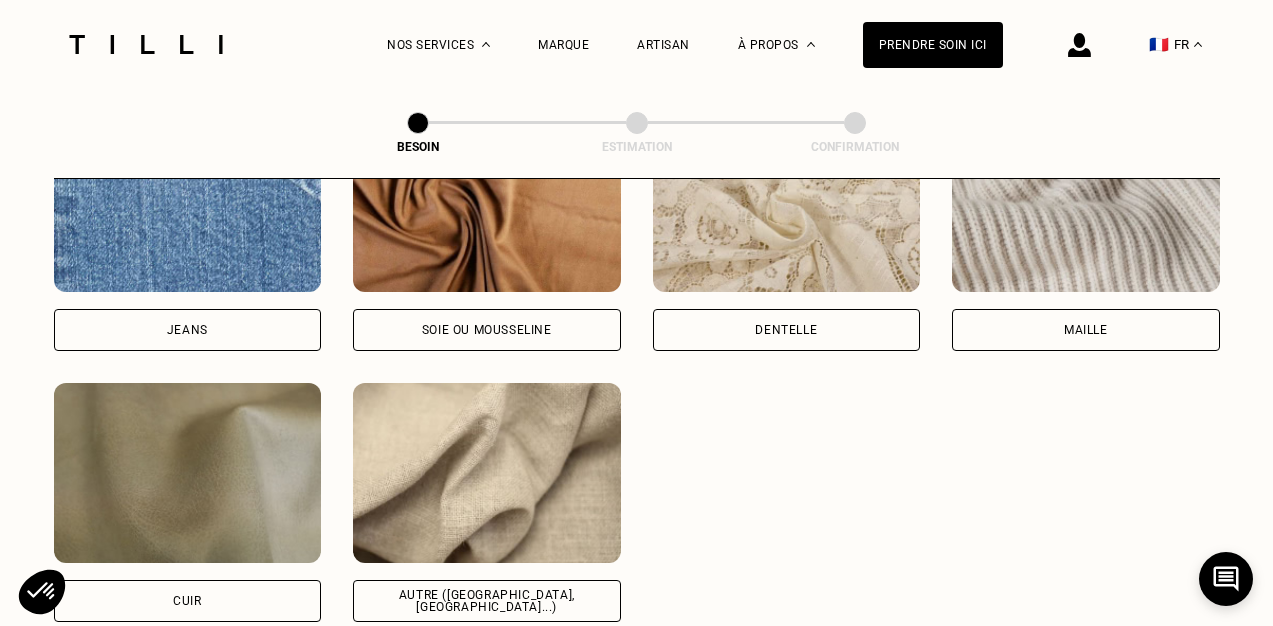click on "Soie ou mousseline" at bounding box center [487, 330] 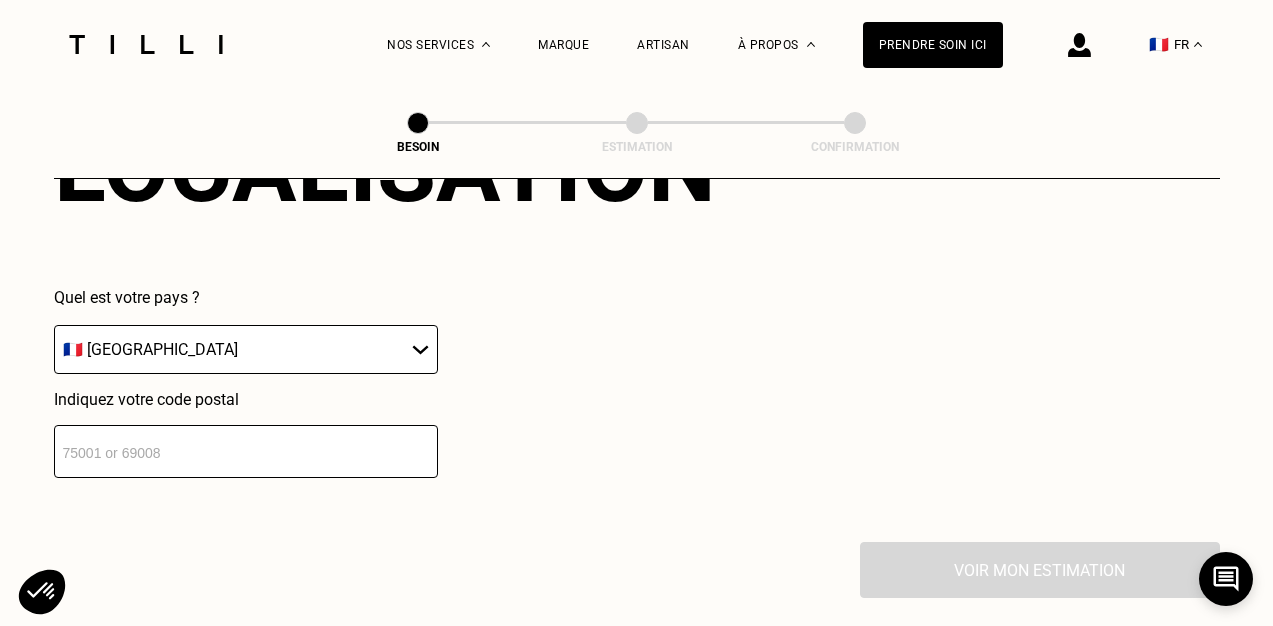 scroll, scrollTop: 2889, scrollLeft: 0, axis: vertical 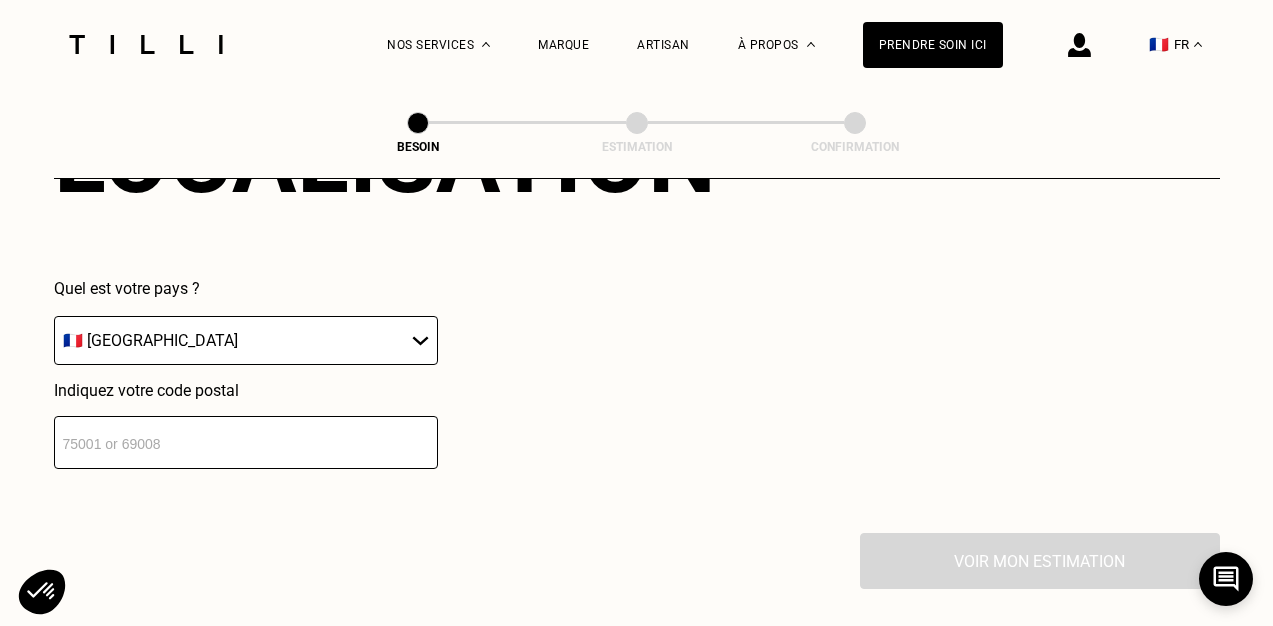 click at bounding box center [246, 442] 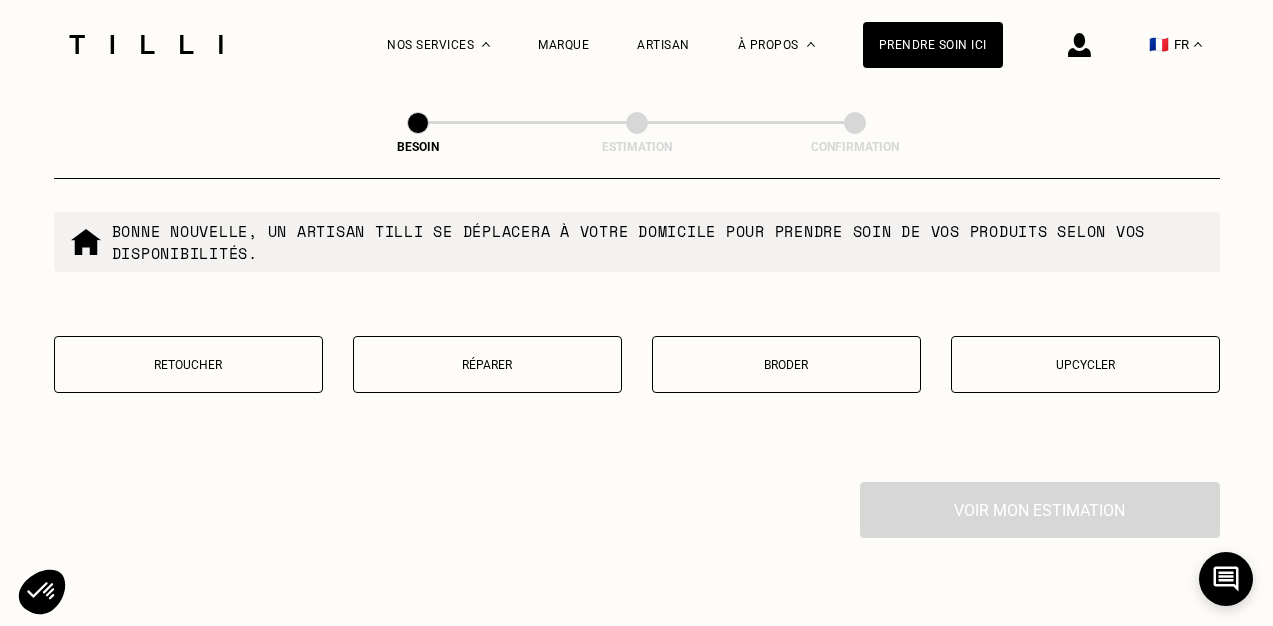 scroll, scrollTop: 3486, scrollLeft: 0, axis: vertical 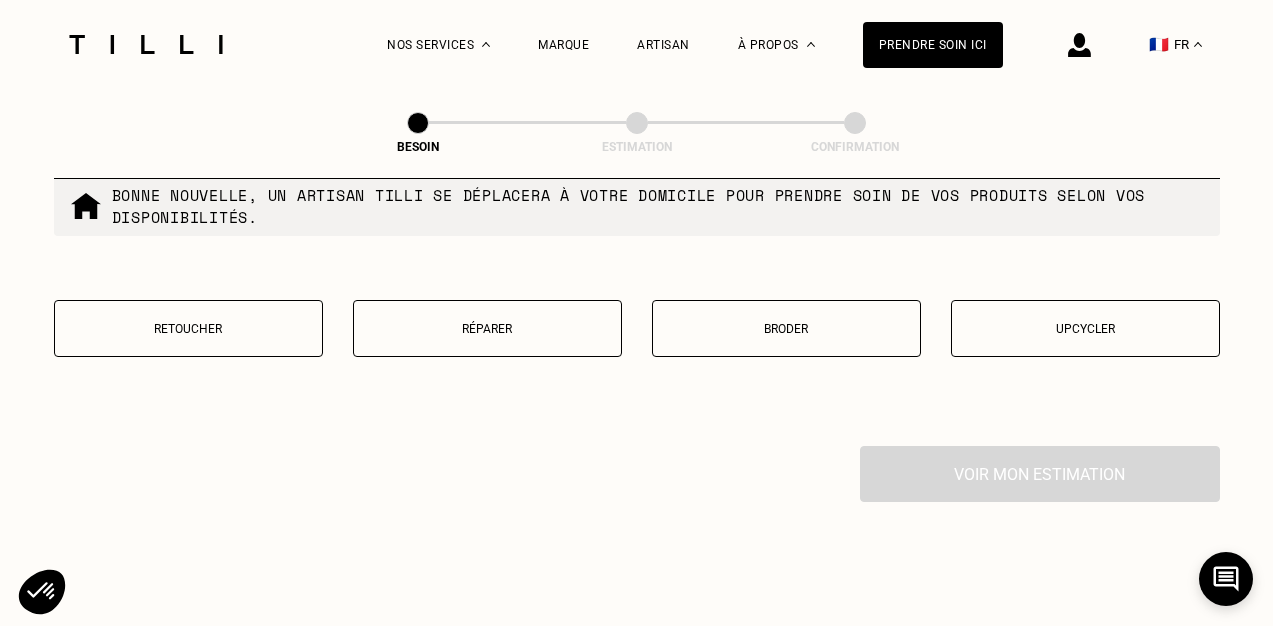 type on "75001" 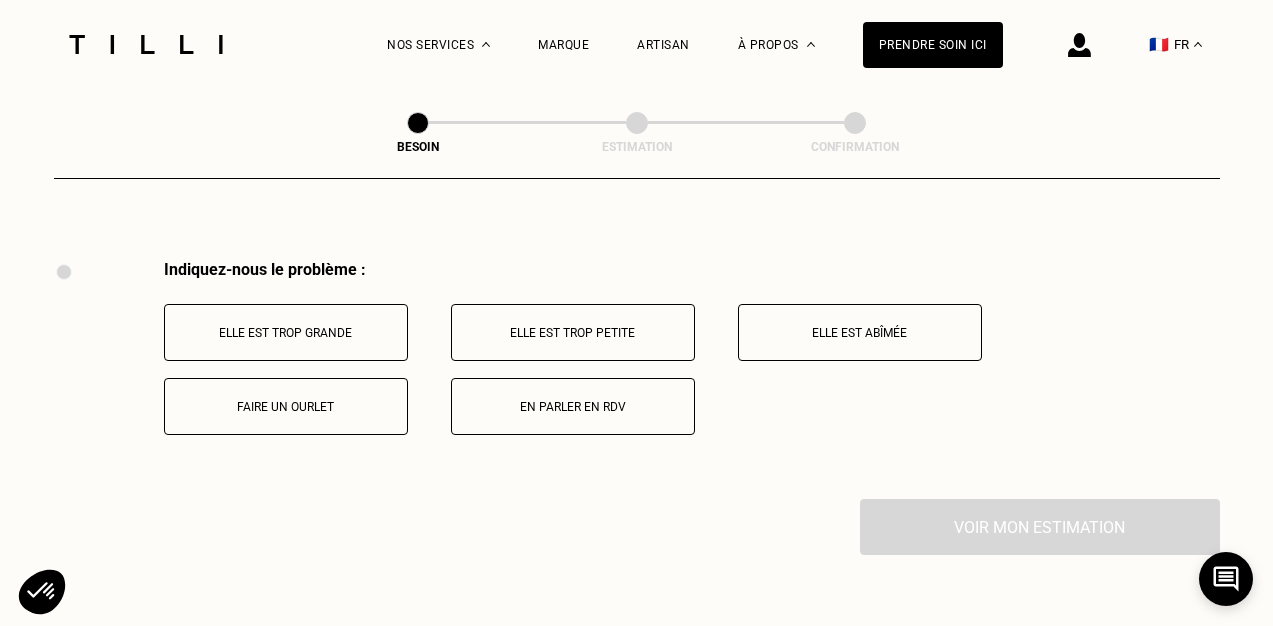 scroll, scrollTop: 3699, scrollLeft: 0, axis: vertical 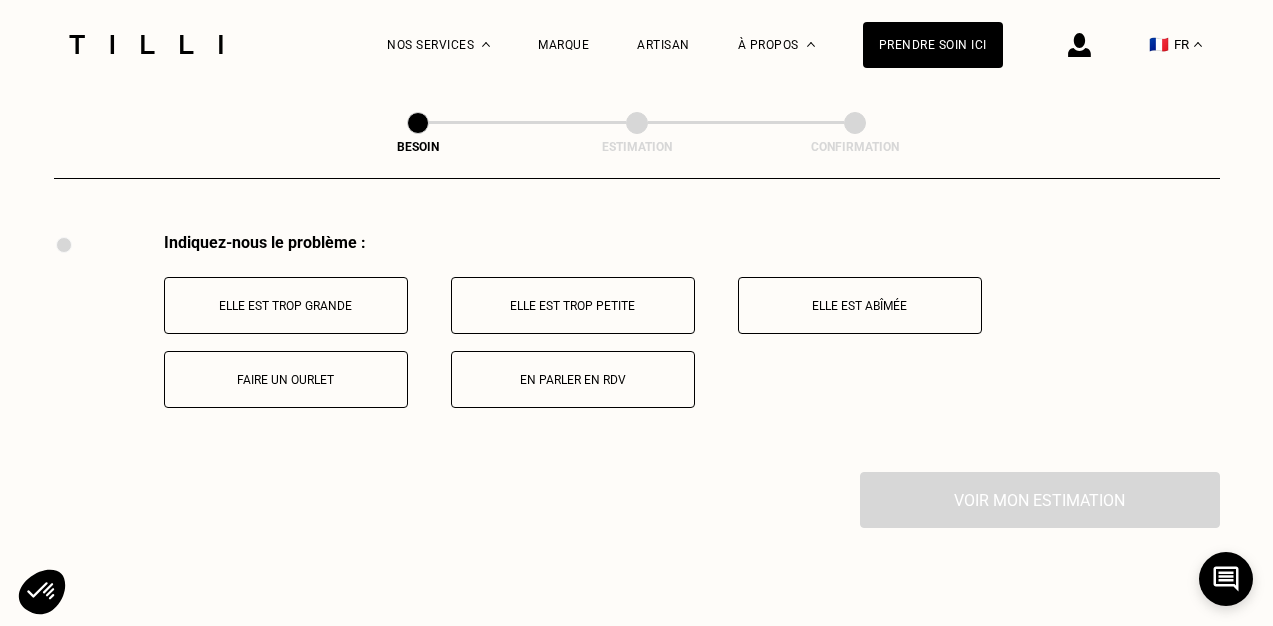 click on "Elle est trop grande" at bounding box center (286, 305) 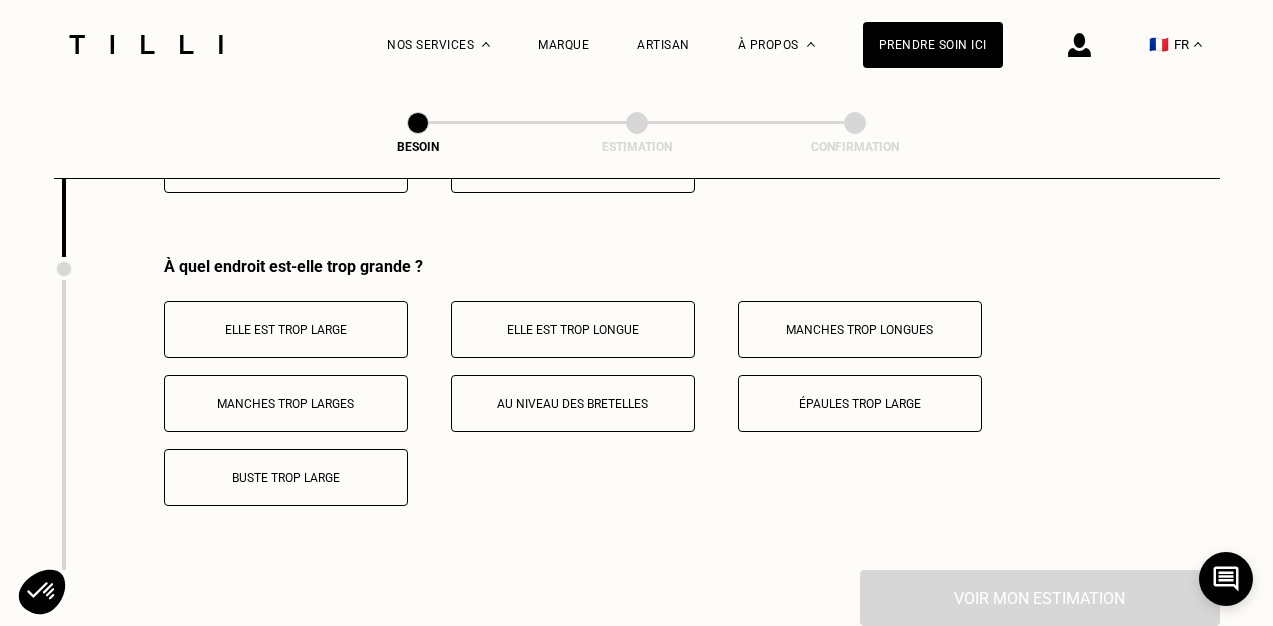 scroll, scrollTop: 3938, scrollLeft: 0, axis: vertical 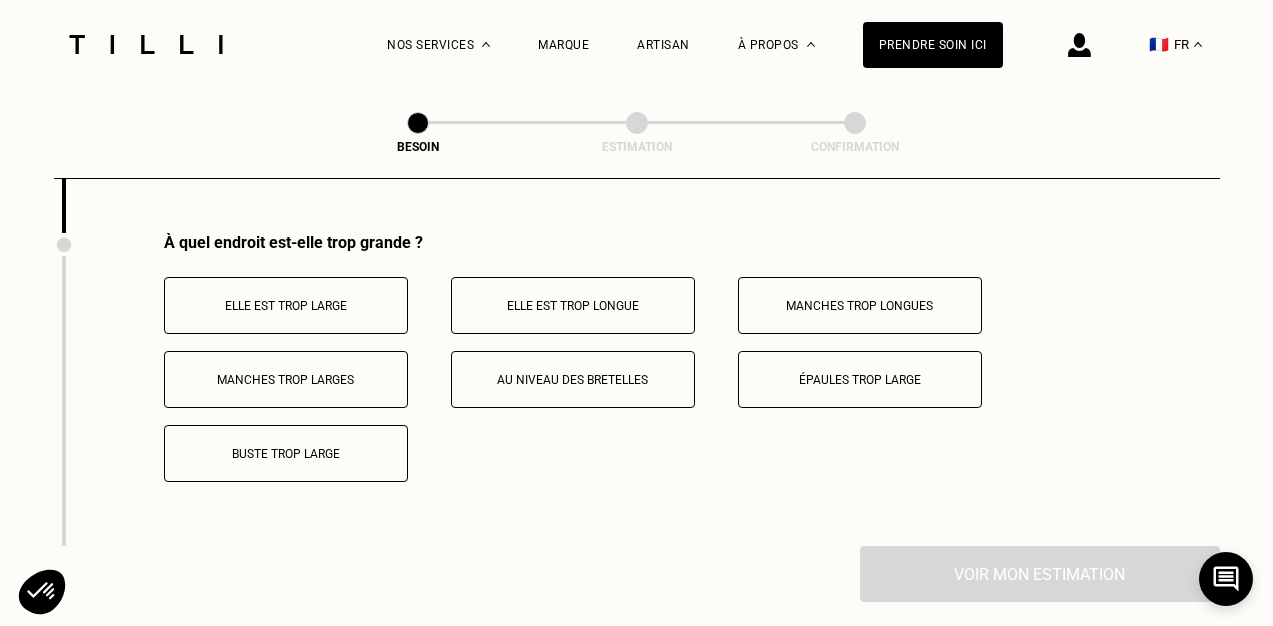 click on "Au niveau des bretelles" at bounding box center [573, 379] 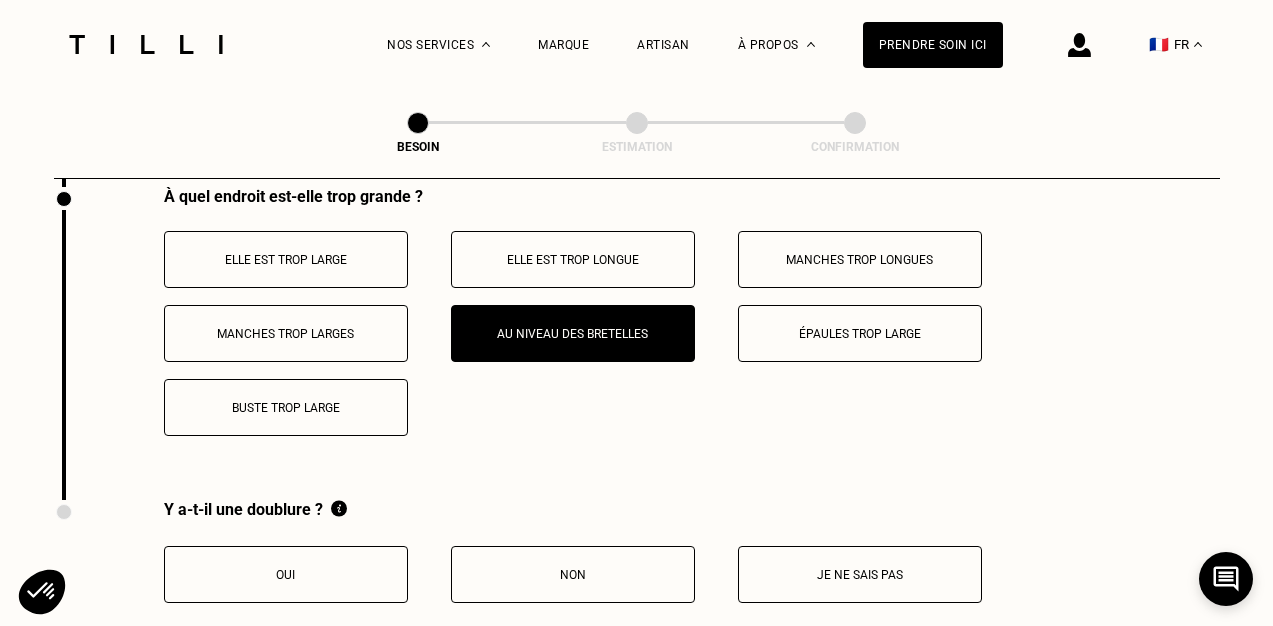 scroll, scrollTop: 3938, scrollLeft: 0, axis: vertical 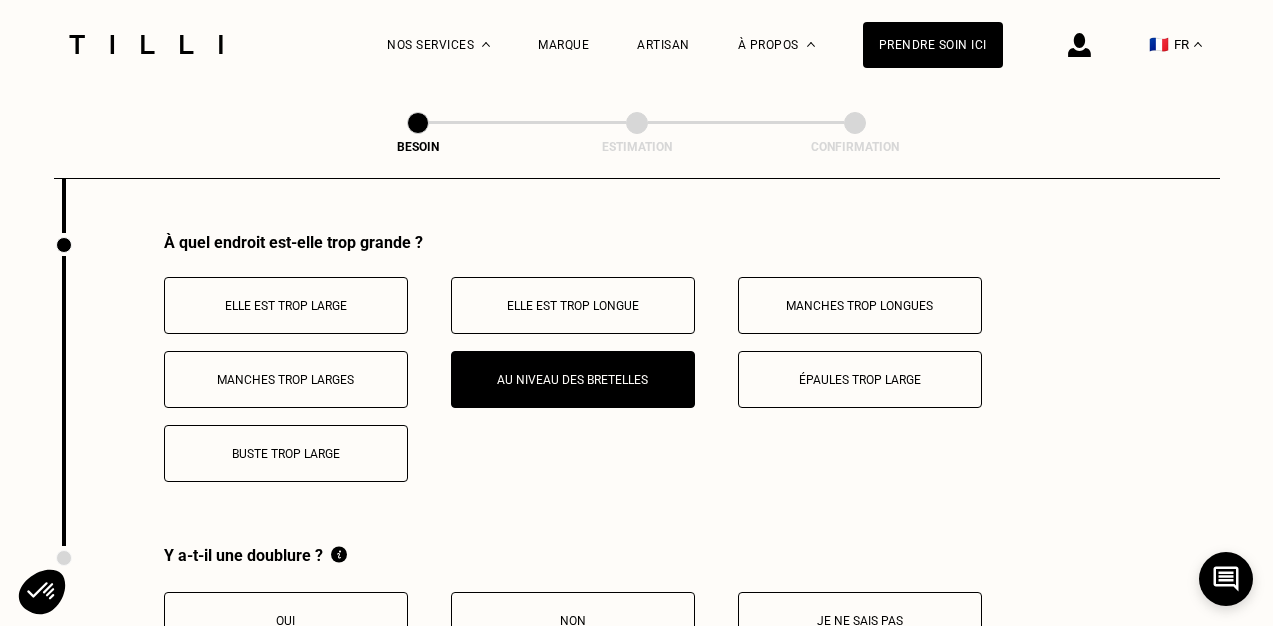 click on "Elle est trop large" at bounding box center (286, 306) 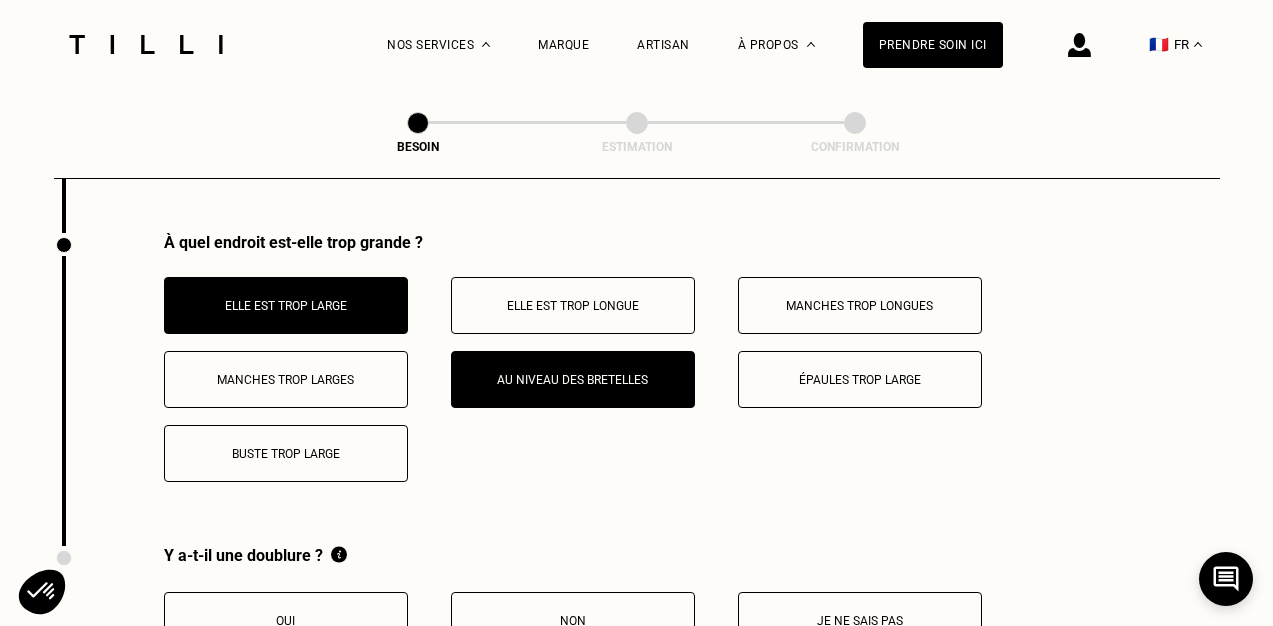 click on "Elle est trop large" at bounding box center [286, 306] 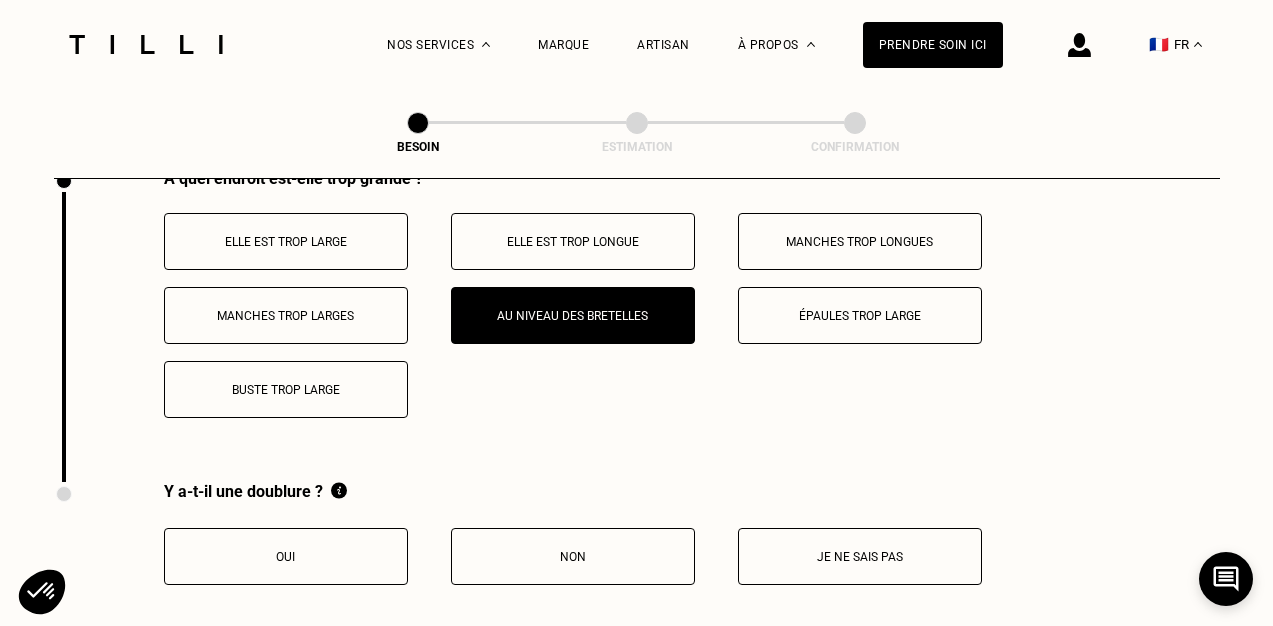 scroll, scrollTop: 4038, scrollLeft: 0, axis: vertical 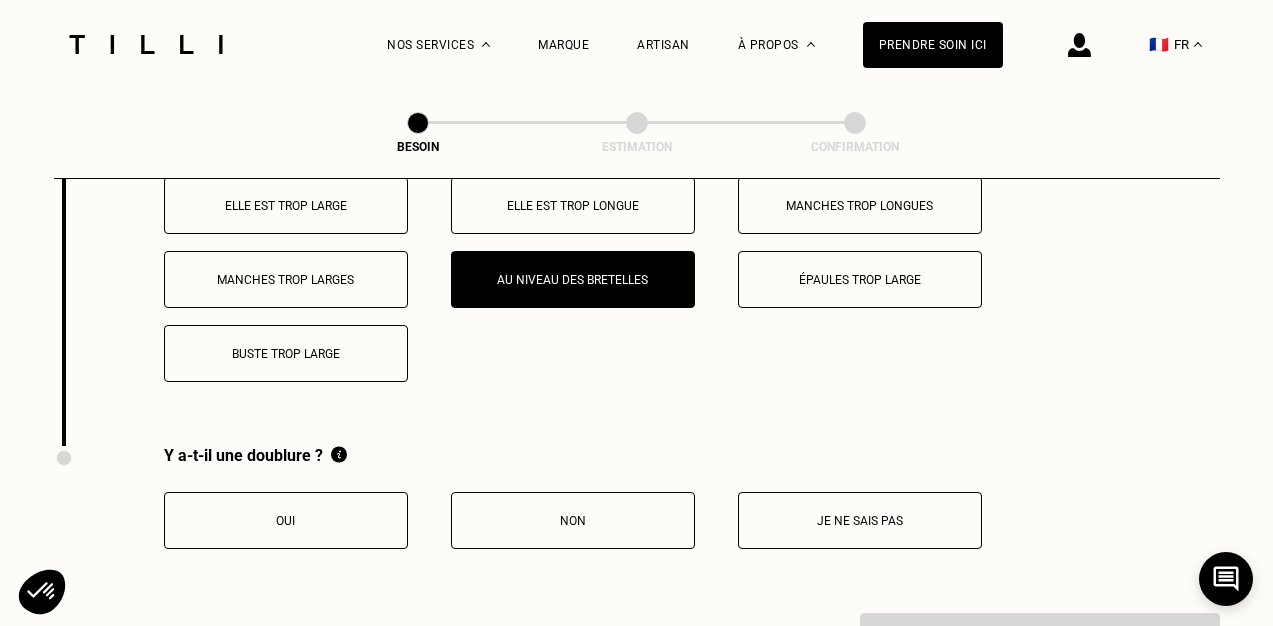 click on "Non" at bounding box center (573, 521) 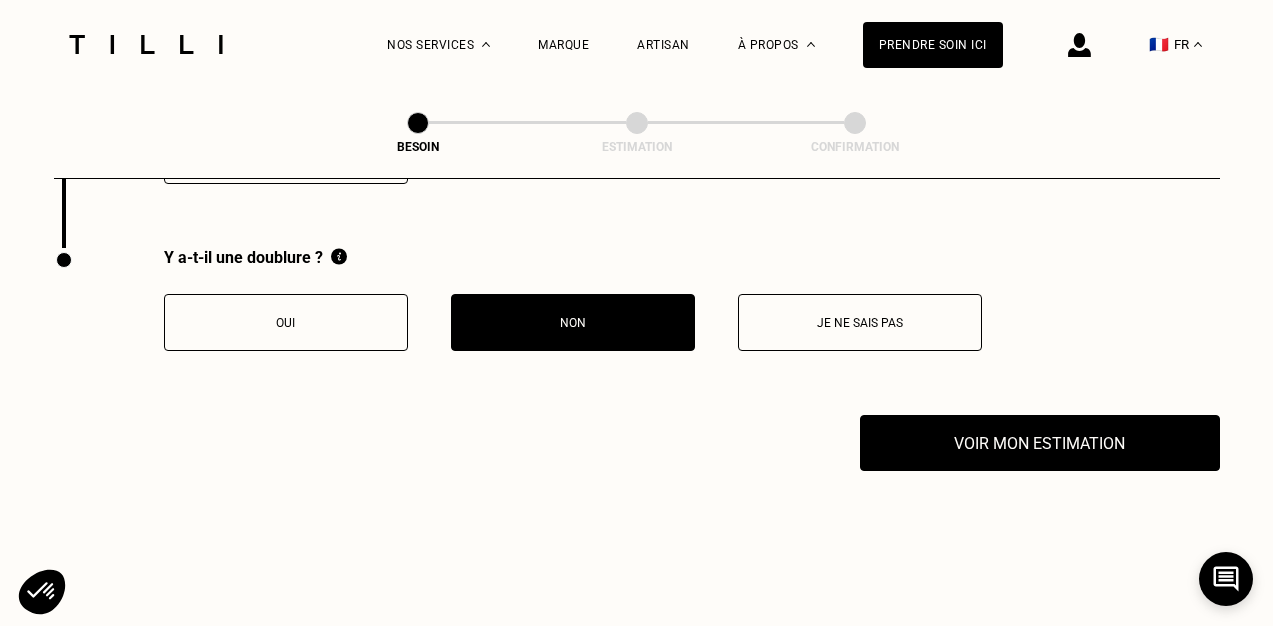 scroll, scrollTop: 4238, scrollLeft: 0, axis: vertical 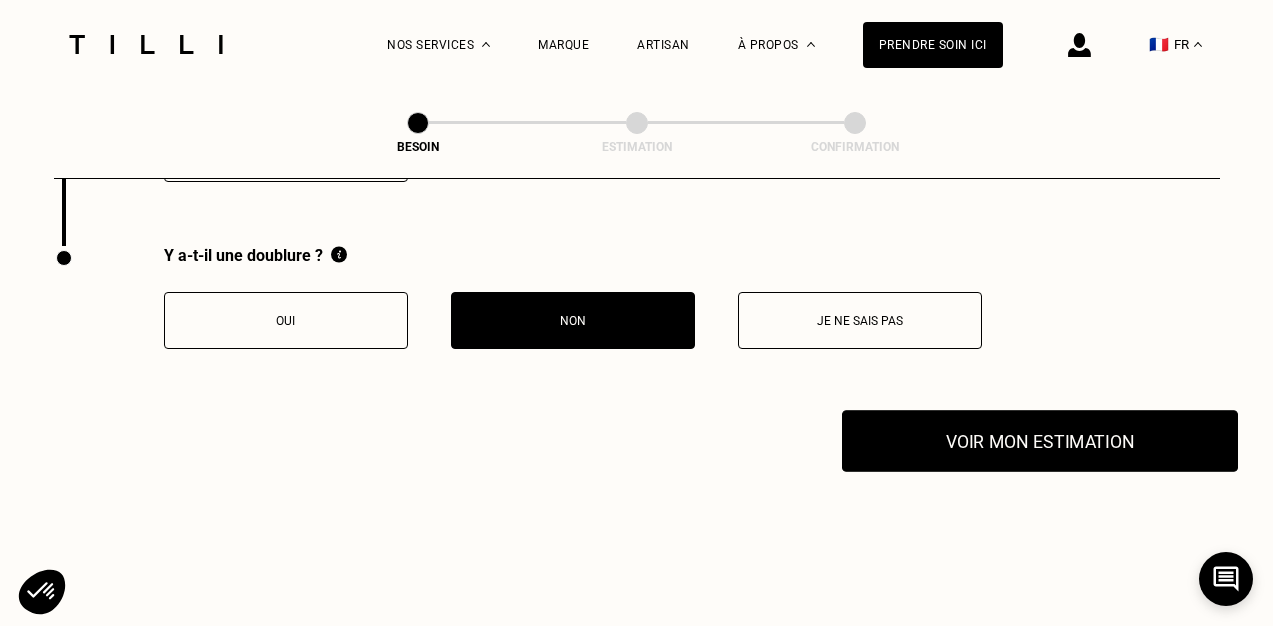 click on "Voir mon estimation" at bounding box center (1040, 441) 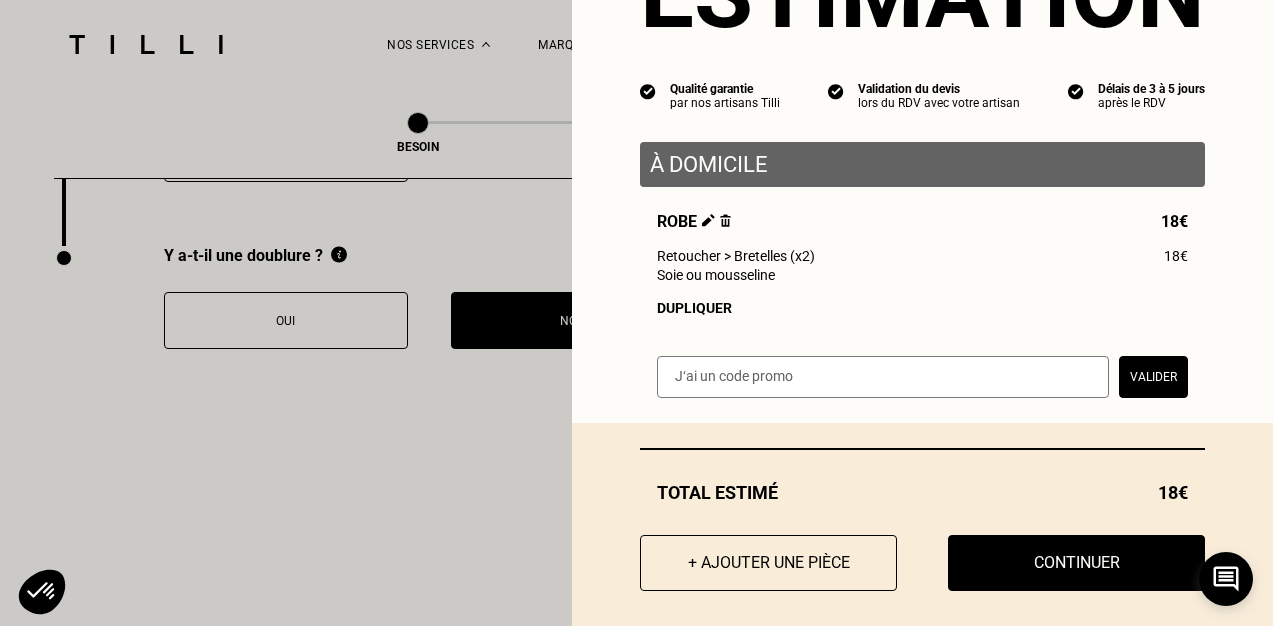 scroll, scrollTop: 150, scrollLeft: 0, axis: vertical 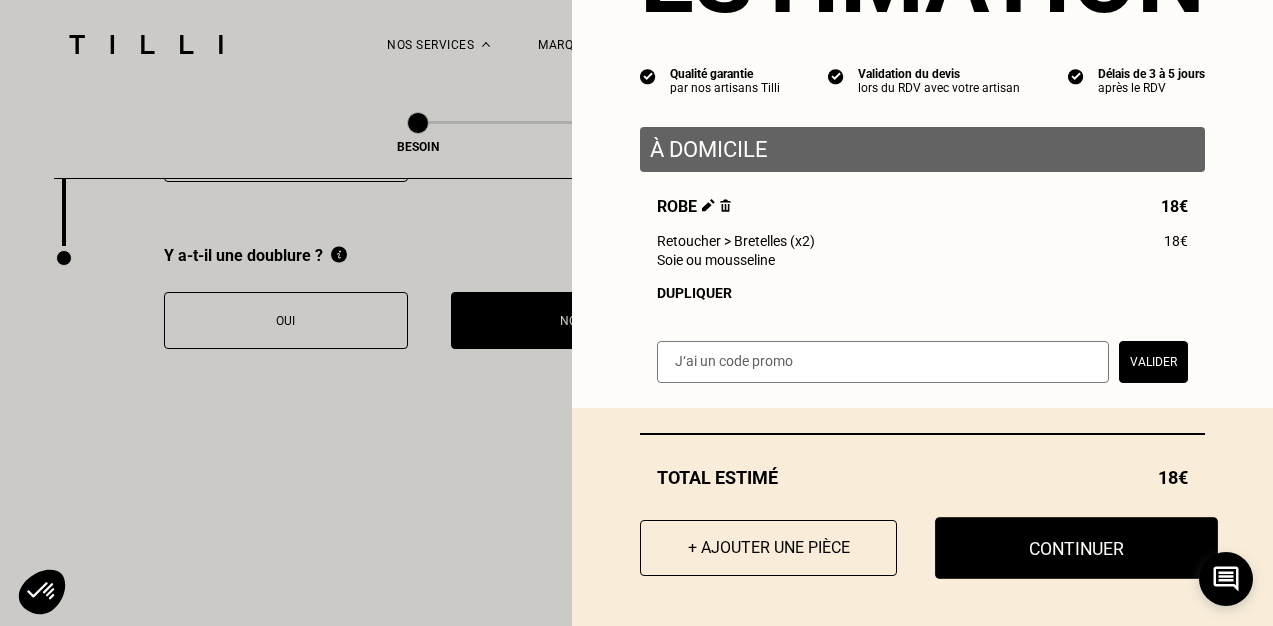 click on "Continuer" at bounding box center [1076, 548] 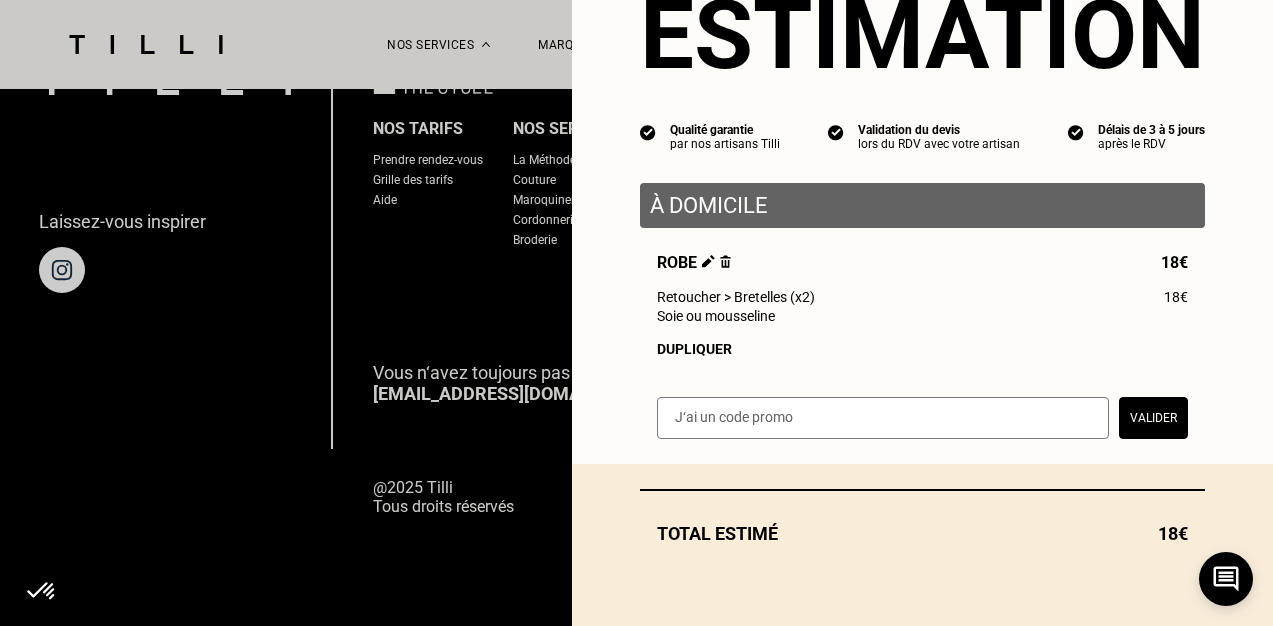 scroll, scrollTop: 1400, scrollLeft: 0, axis: vertical 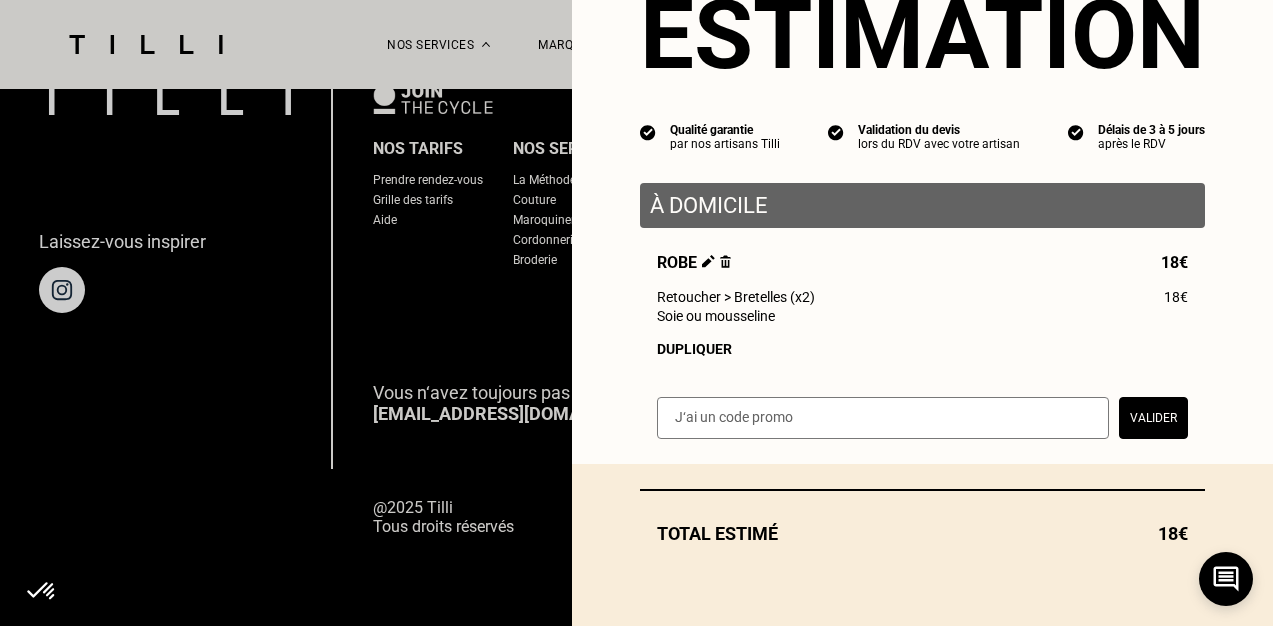 select on "FR" 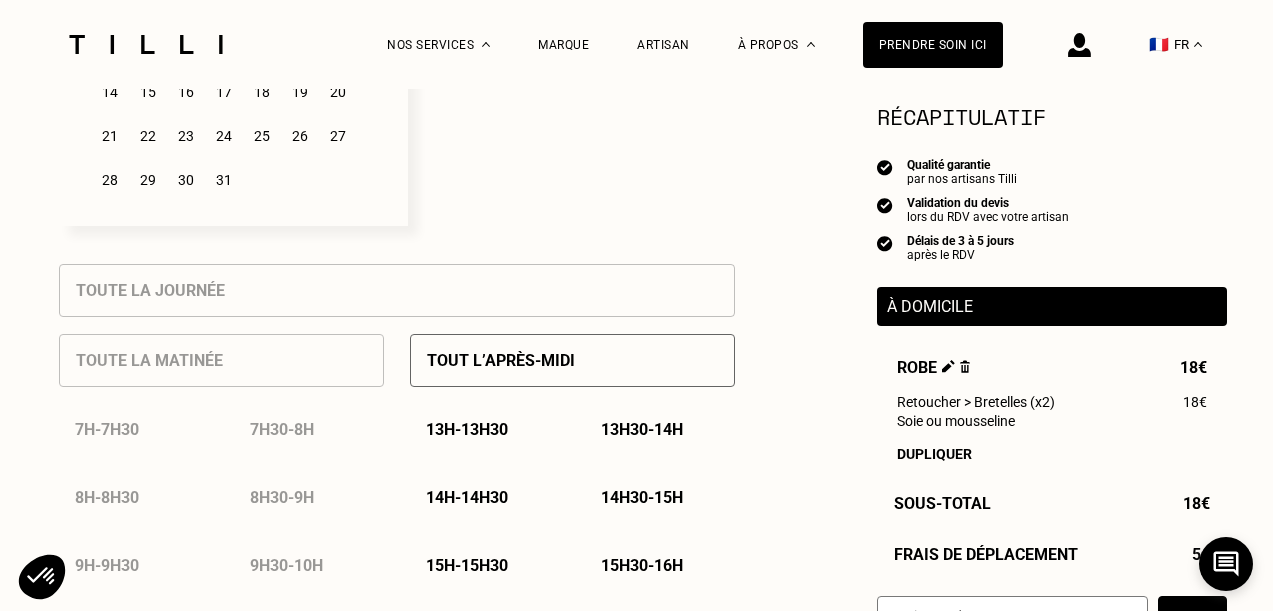 scroll, scrollTop: 800, scrollLeft: 0, axis: vertical 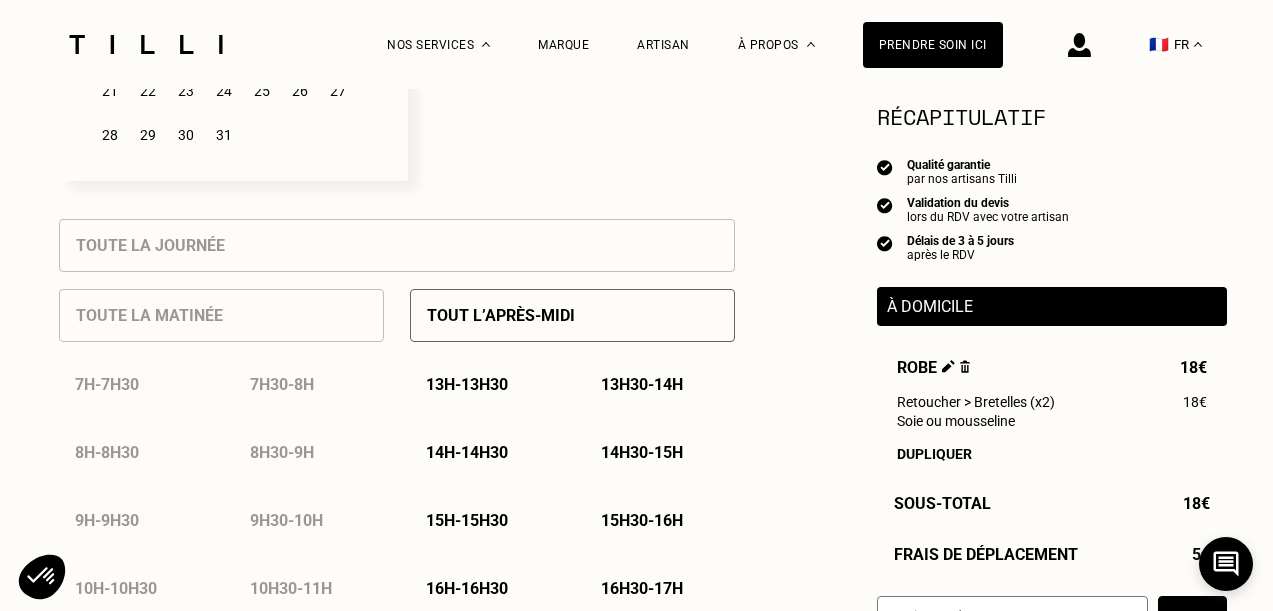 click on "14h  -  14h30" at bounding box center [467, 452] 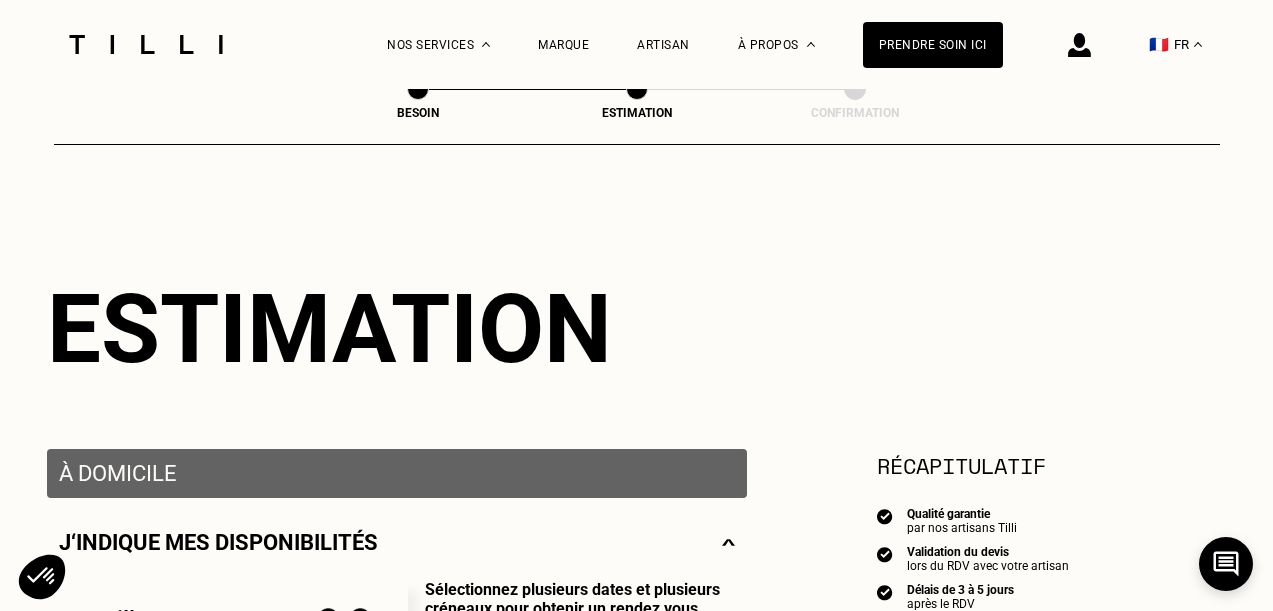 scroll, scrollTop: 0, scrollLeft: 0, axis: both 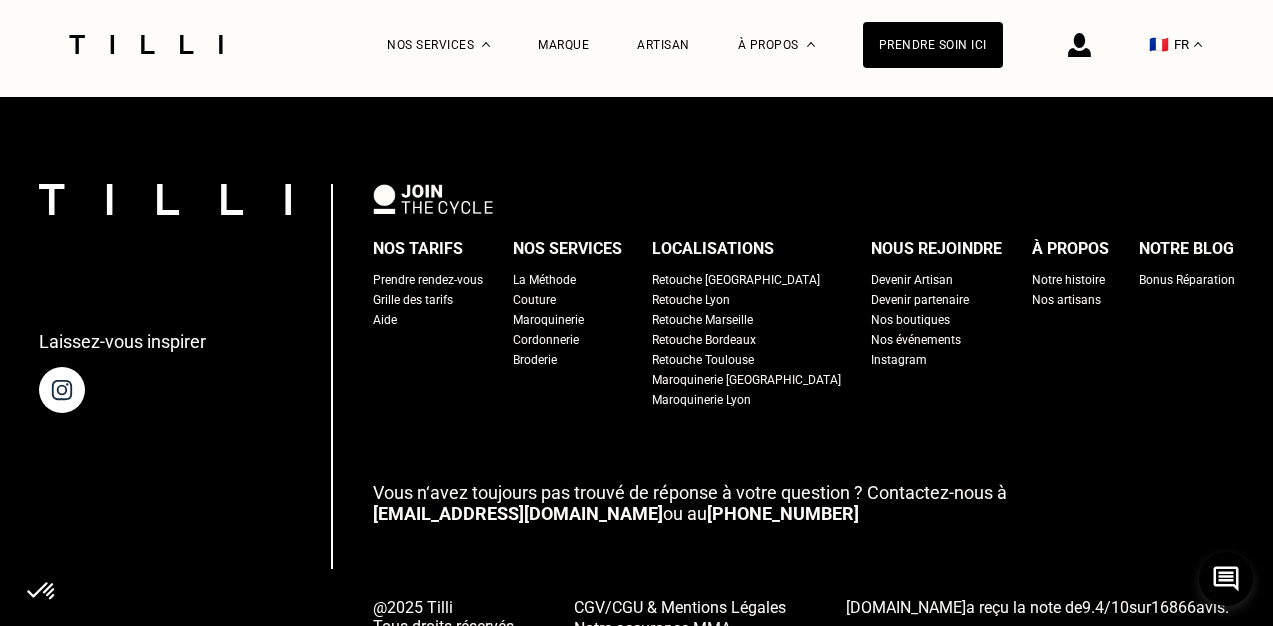 click on "Retouche [GEOGRAPHIC_DATA]" at bounding box center [736, 280] 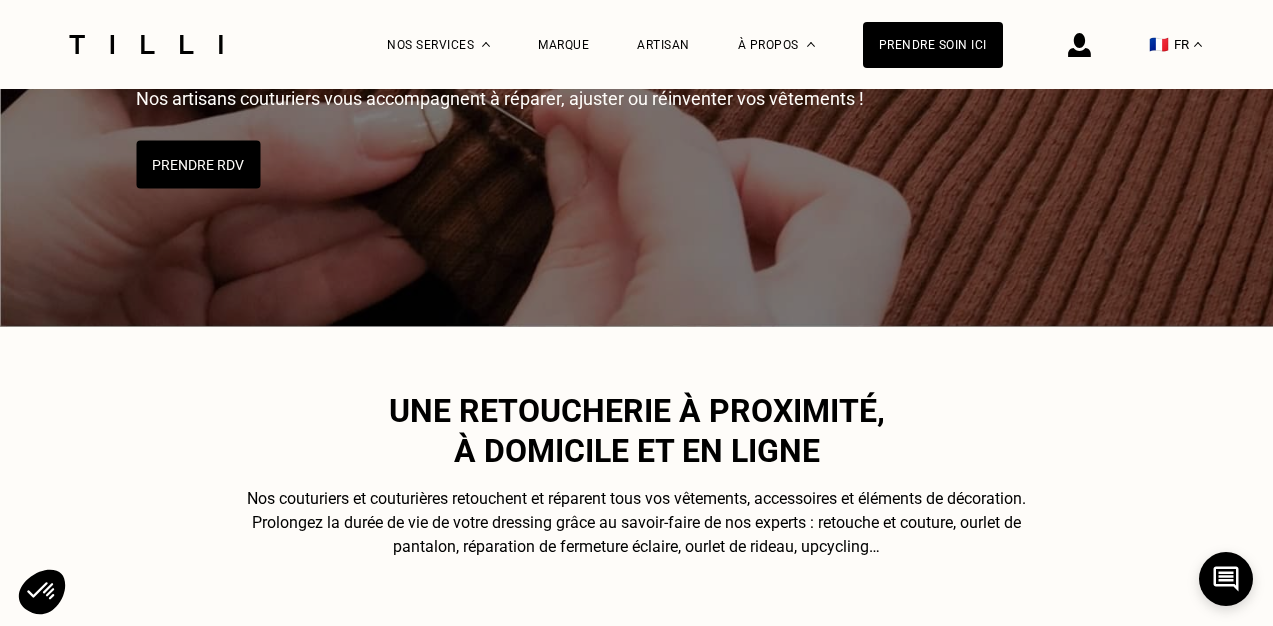 scroll, scrollTop: 100, scrollLeft: 0, axis: vertical 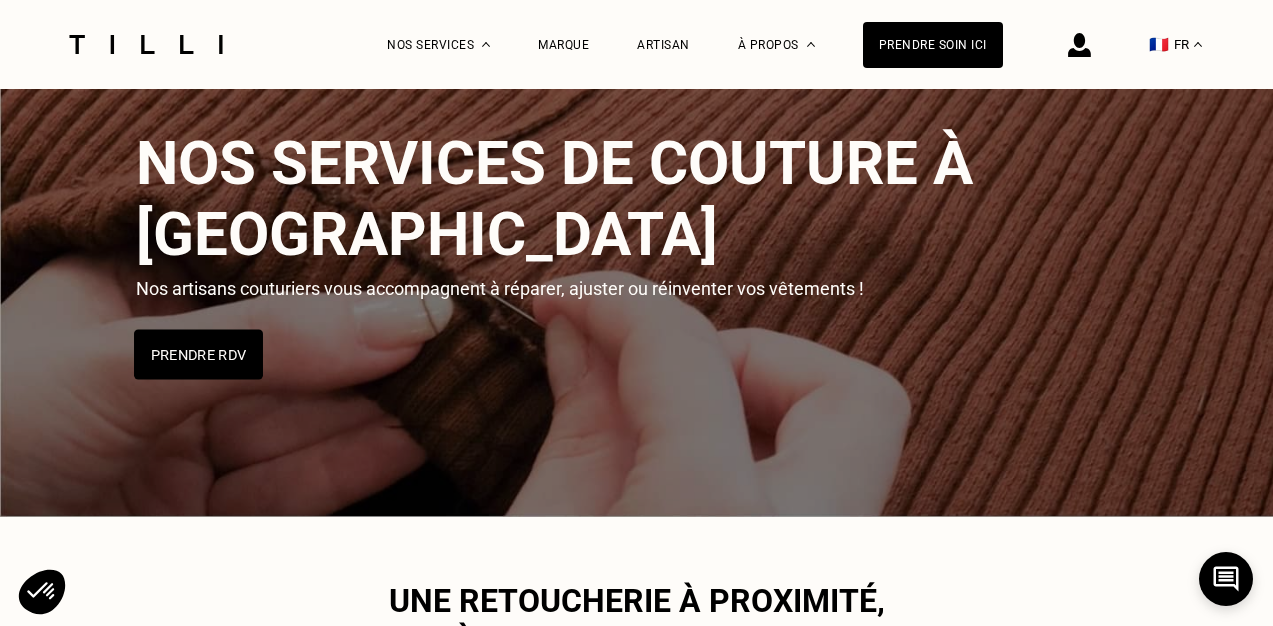 click on "Prendre RDV" at bounding box center (198, 354) 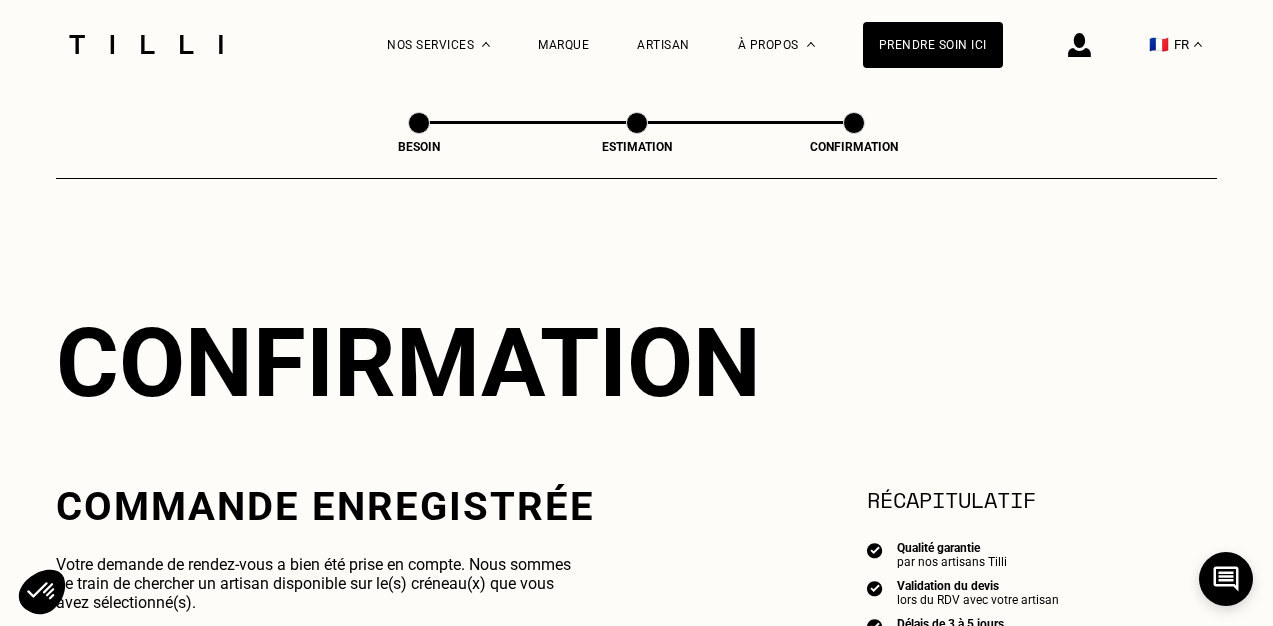 scroll, scrollTop: 0, scrollLeft: 0, axis: both 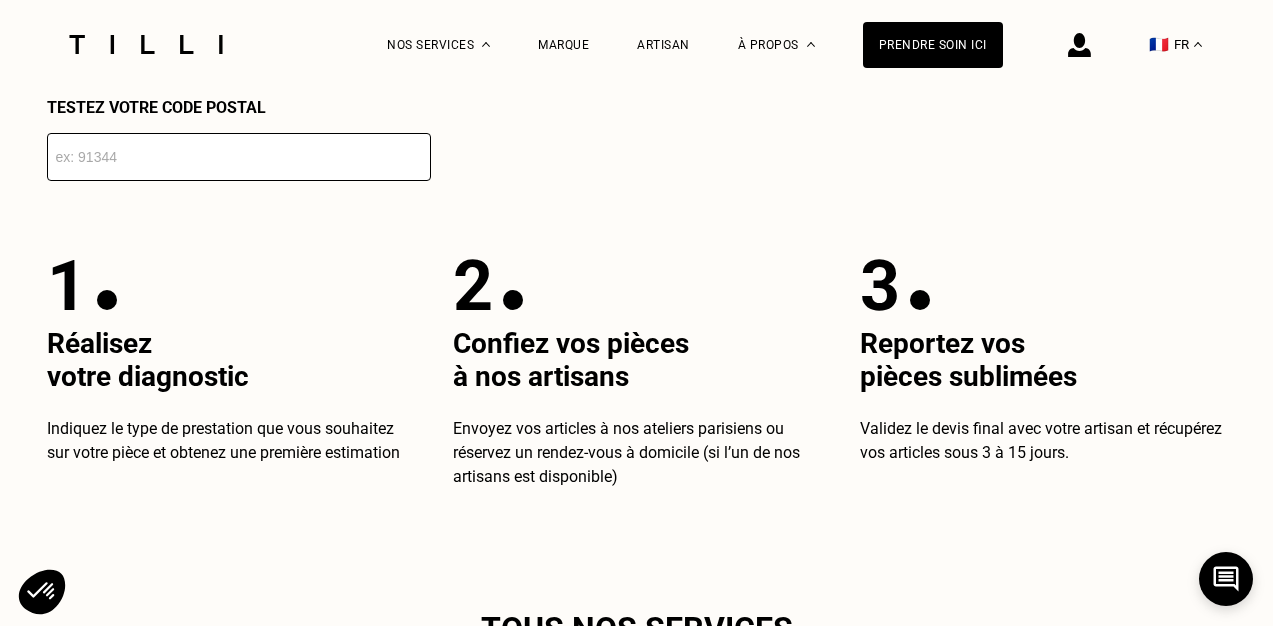click at bounding box center (239, 157) 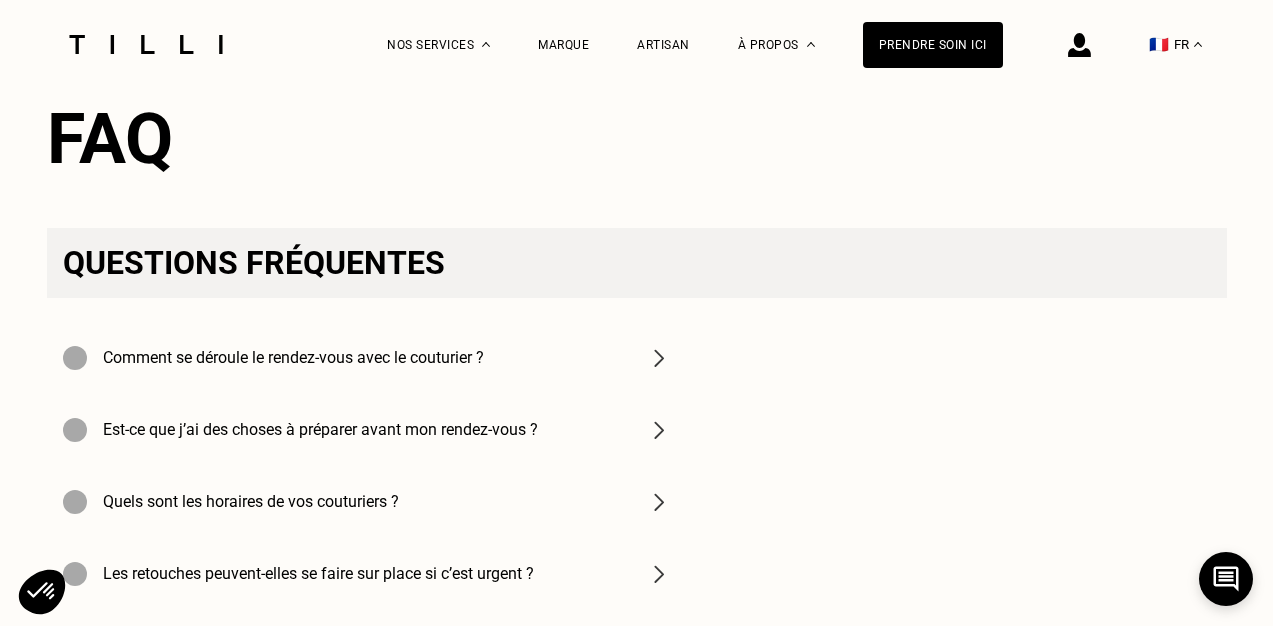 scroll, scrollTop: 6700, scrollLeft: 0, axis: vertical 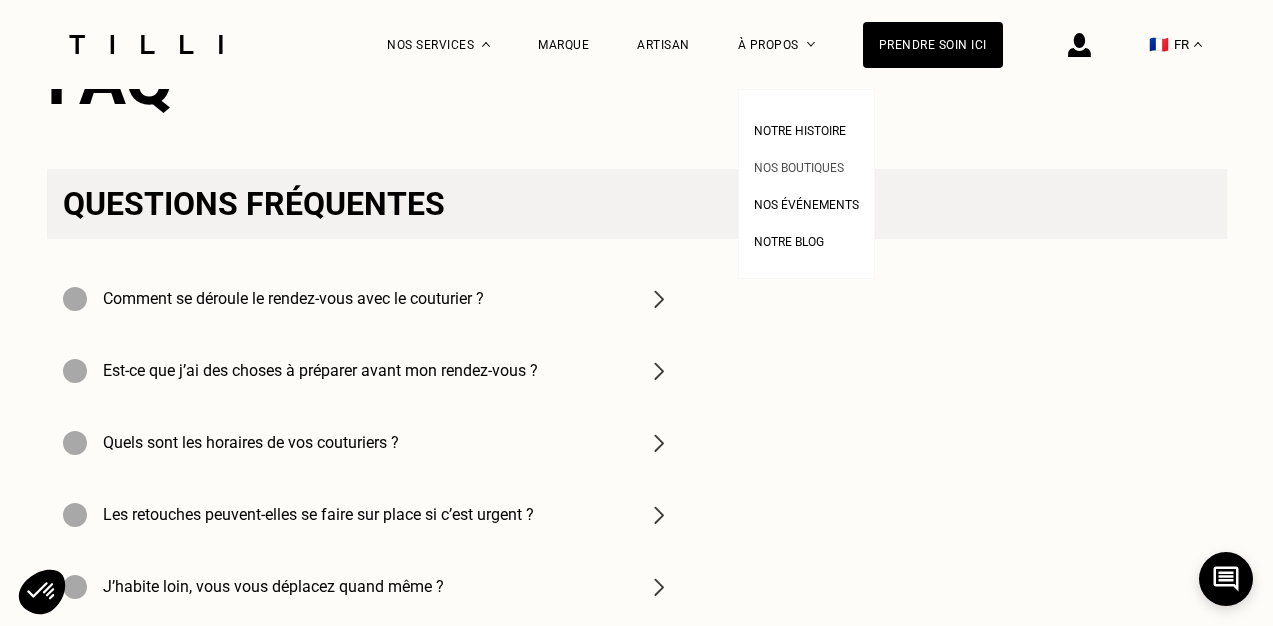 type on "75001" 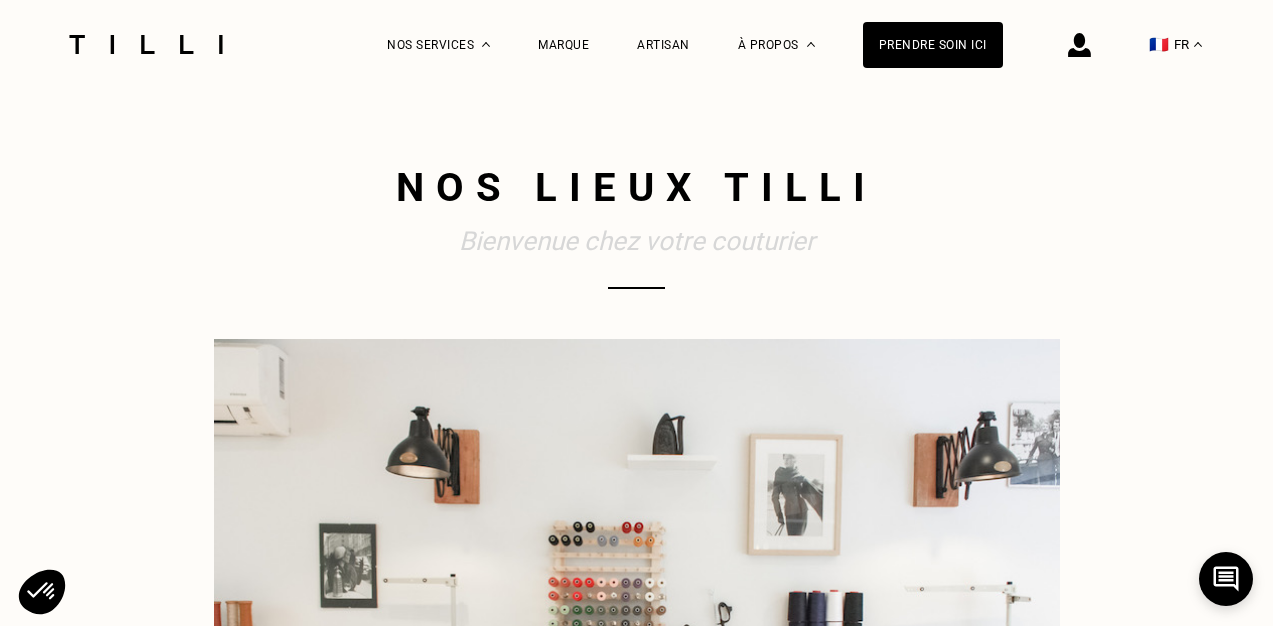 scroll, scrollTop: 0, scrollLeft: 0, axis: both 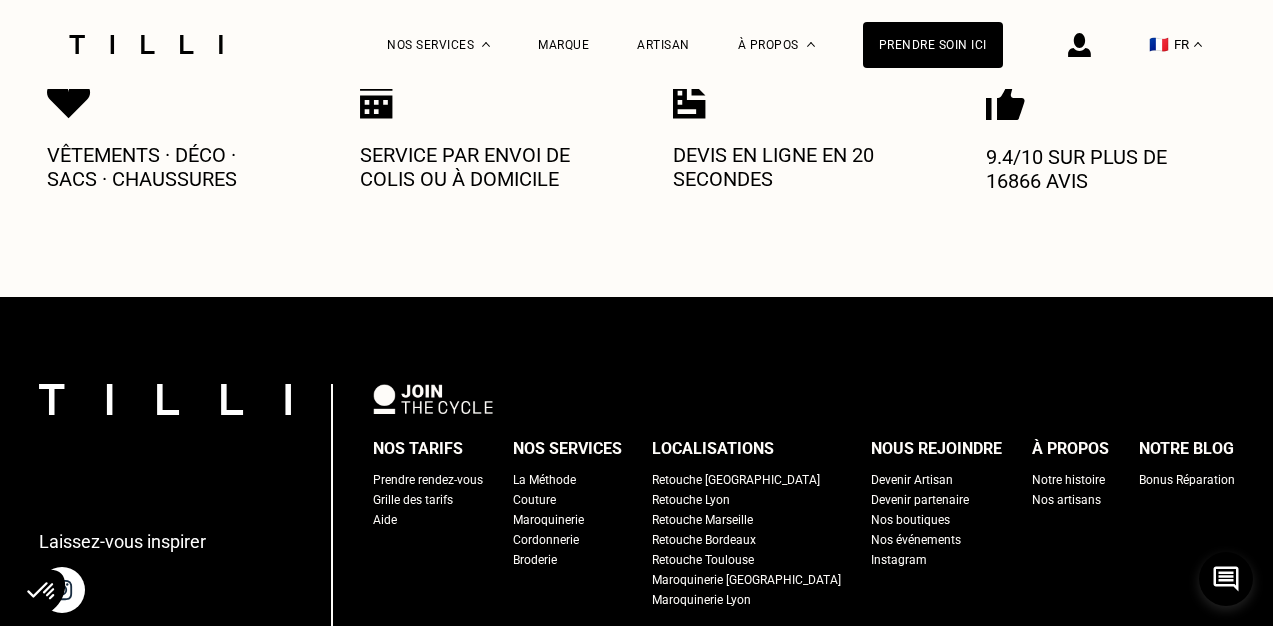 select on "FR" 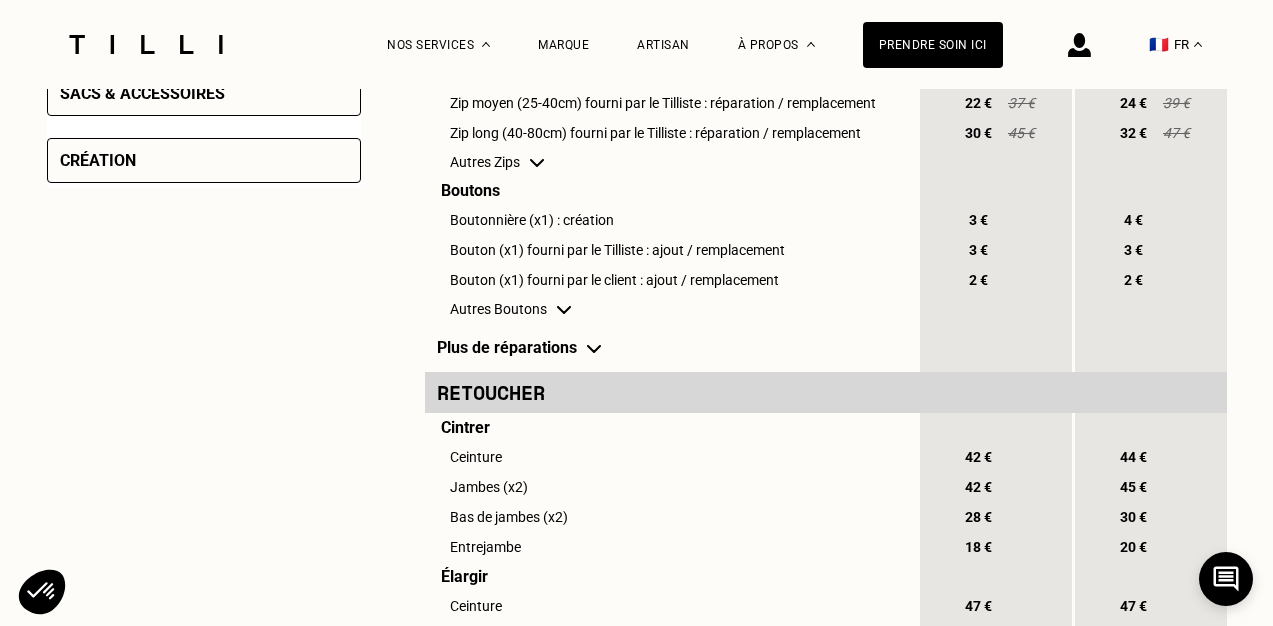 scroll, scrollTop: 2236, scrollLeft: 0, axis: vertical 